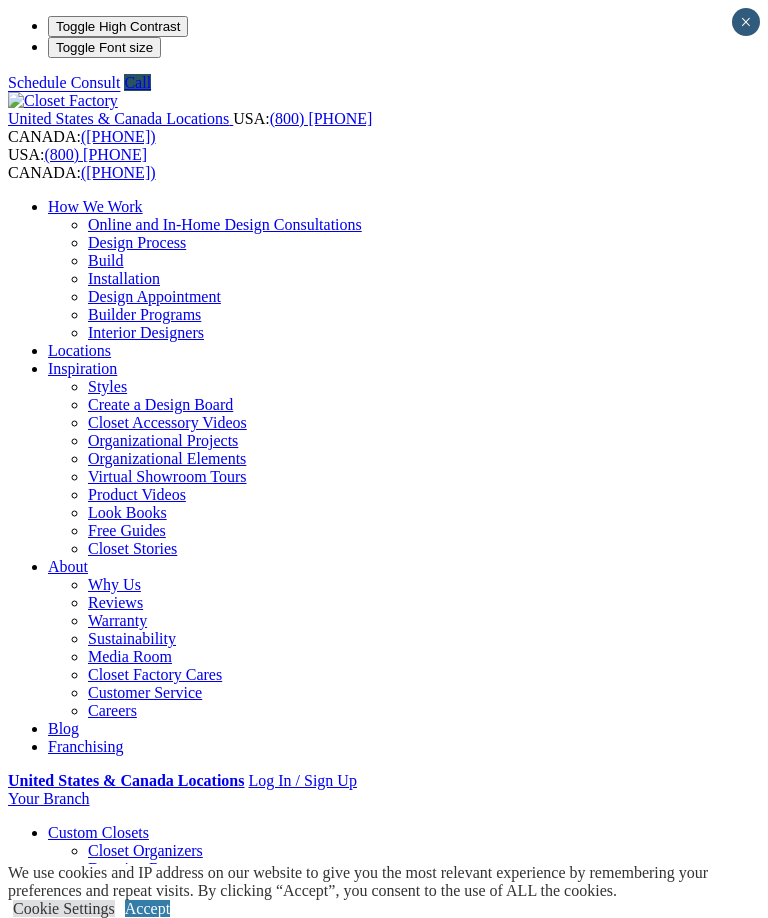 scroll, scrollTop: 0, scrollLeft: 0, axis: both 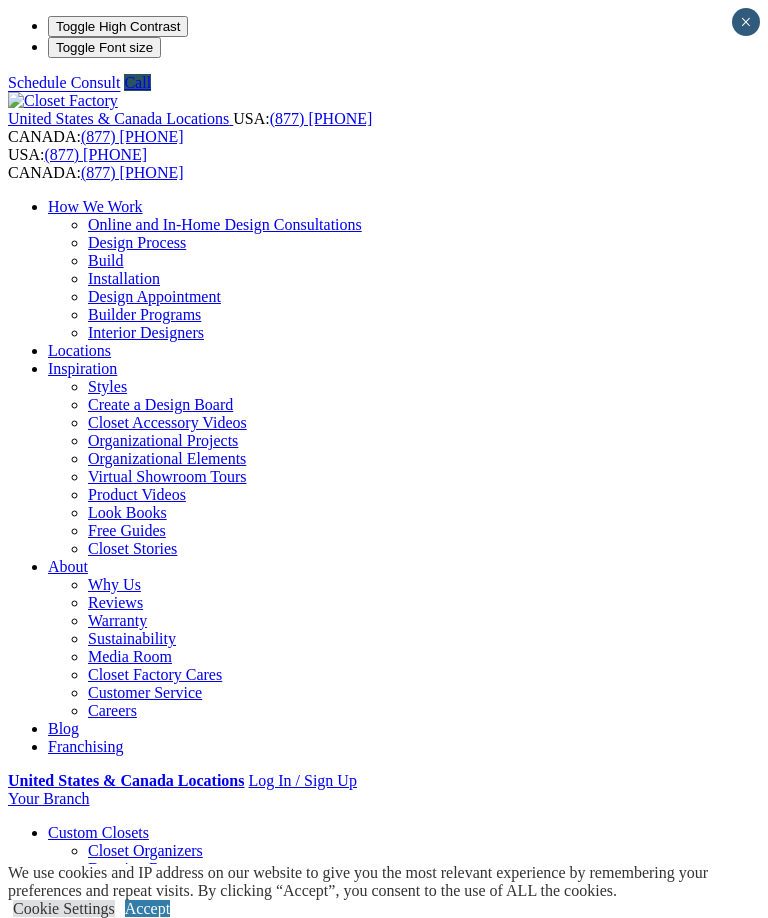 click on "Accept" at bounding box center (147, 908) 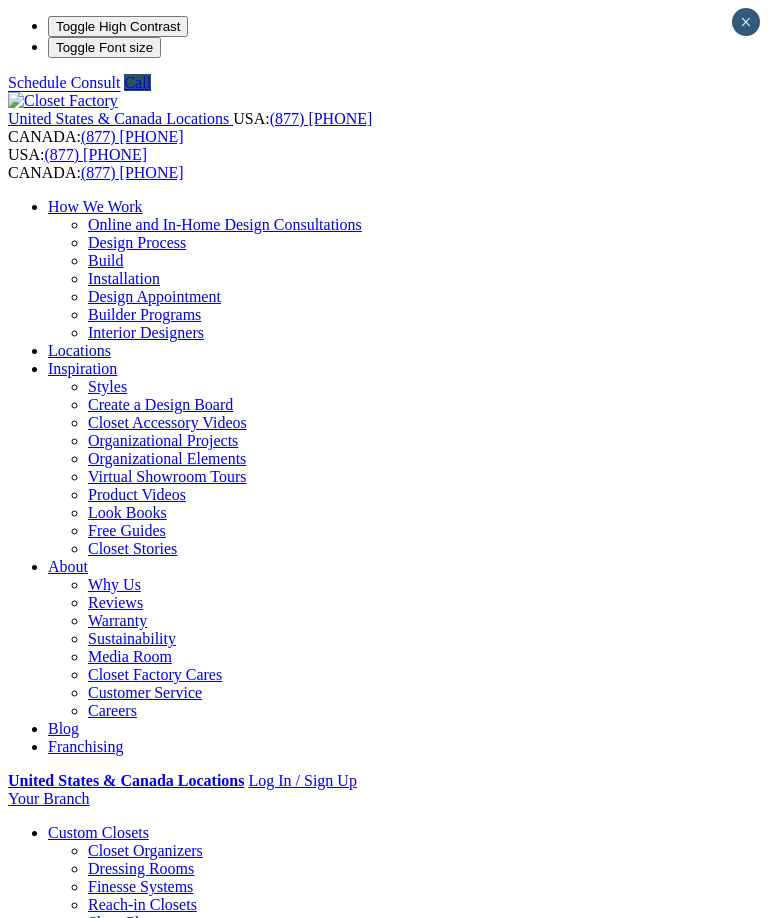 click at bounding box center (0, 0) 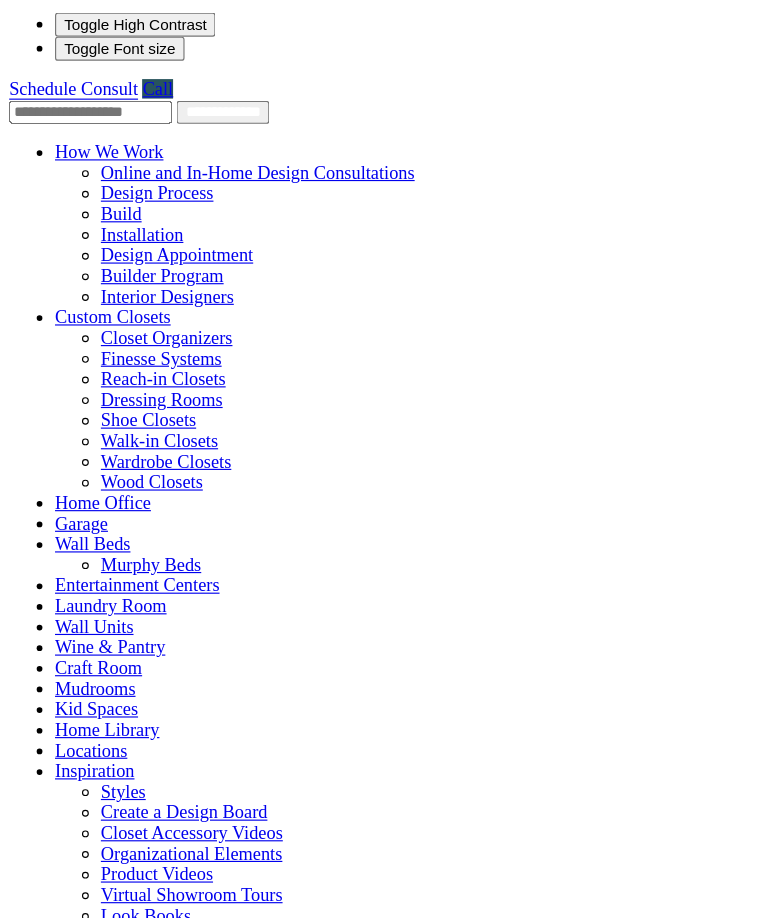 click on "Entertainment Centers" at bounding box center [120, 515] 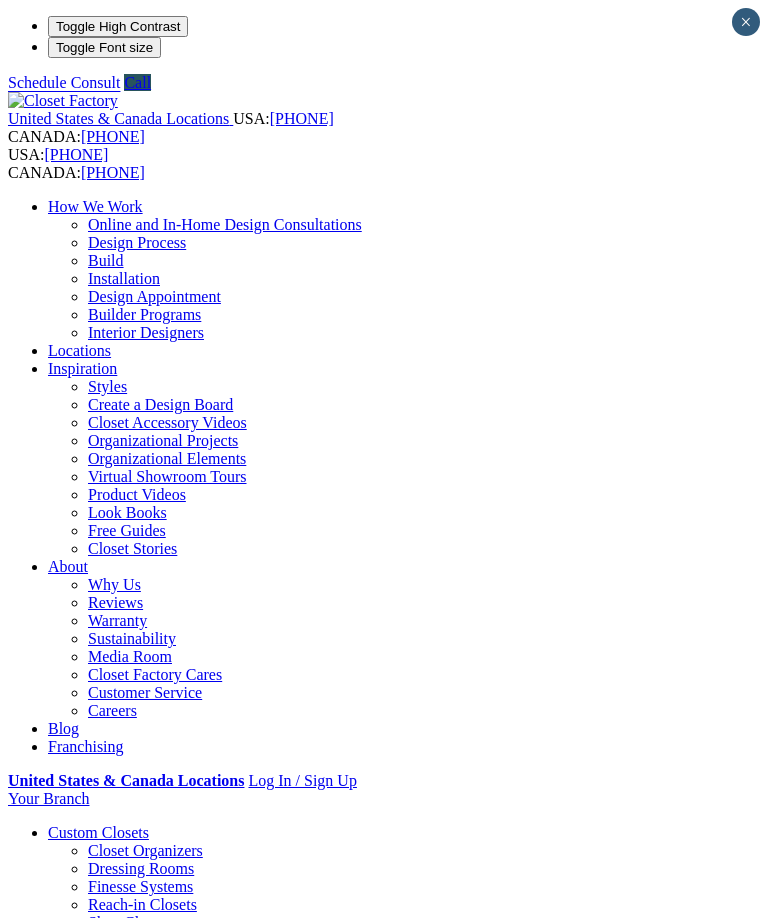 scroll, scrollTop: 0, scrollLeft: 0, axis: both 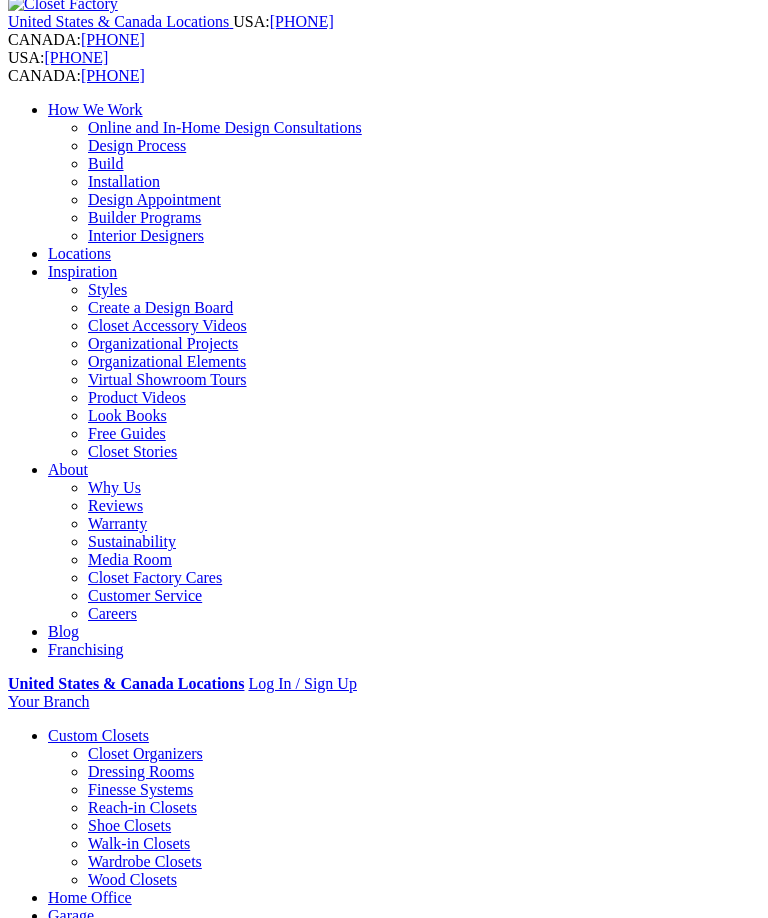 click on "Gallery" at bounding box center [111, 2001] 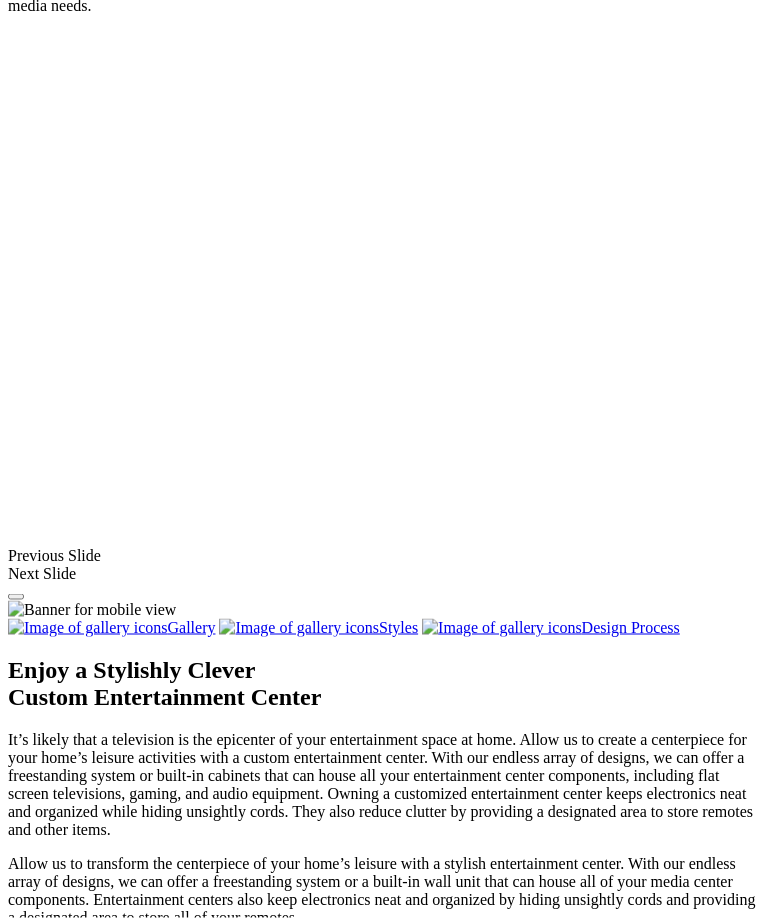 scroll, scrollTop: 1472, scrollLeft: 0, axis: vertical 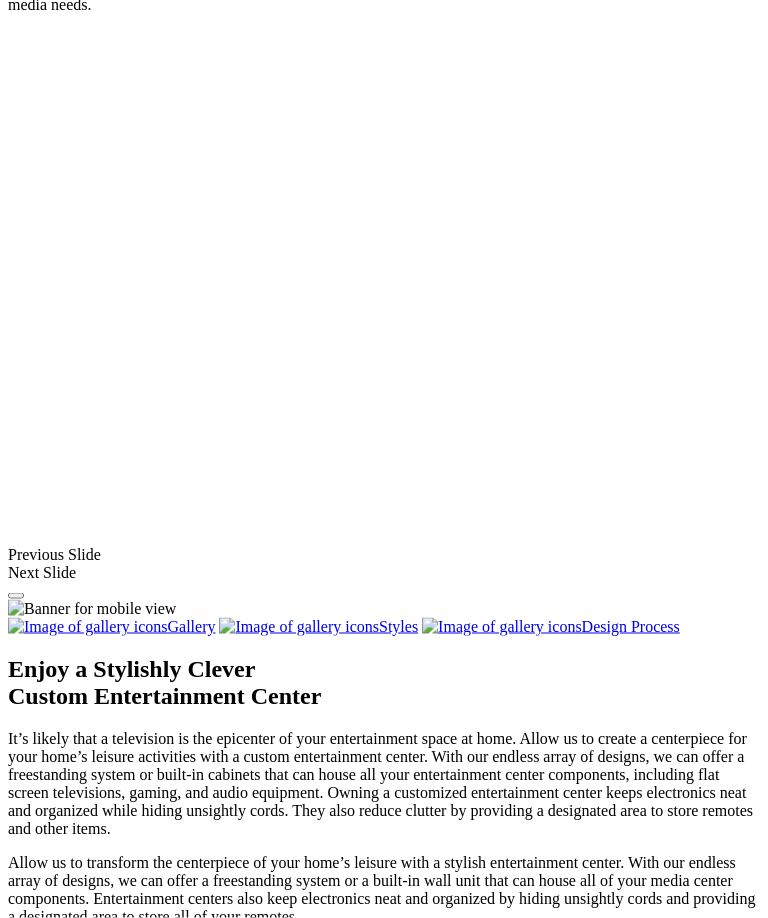 click at bounding box center (605, 1671) 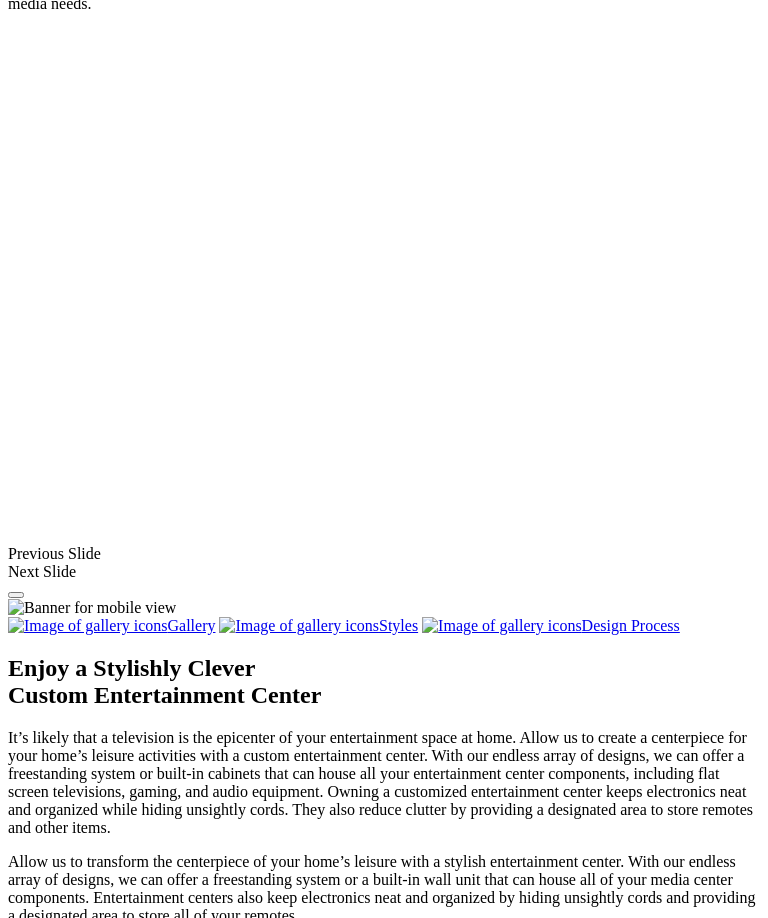 click at bounding box center (8, 40749) 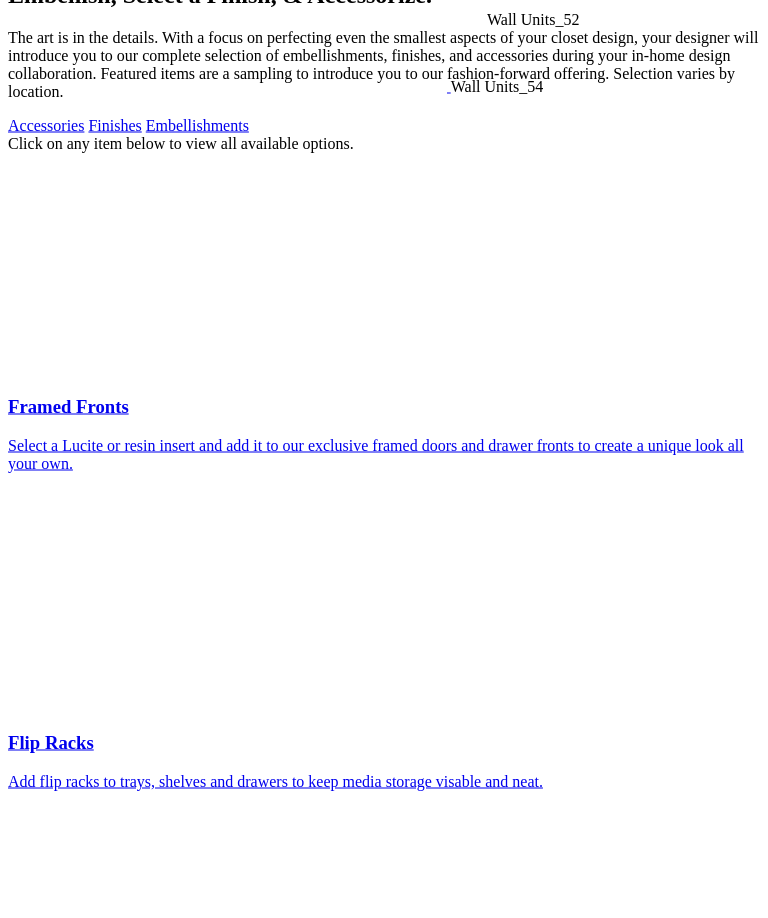 scroll, scrollTop: 4195, scrollLeft: 0, axis: vertical 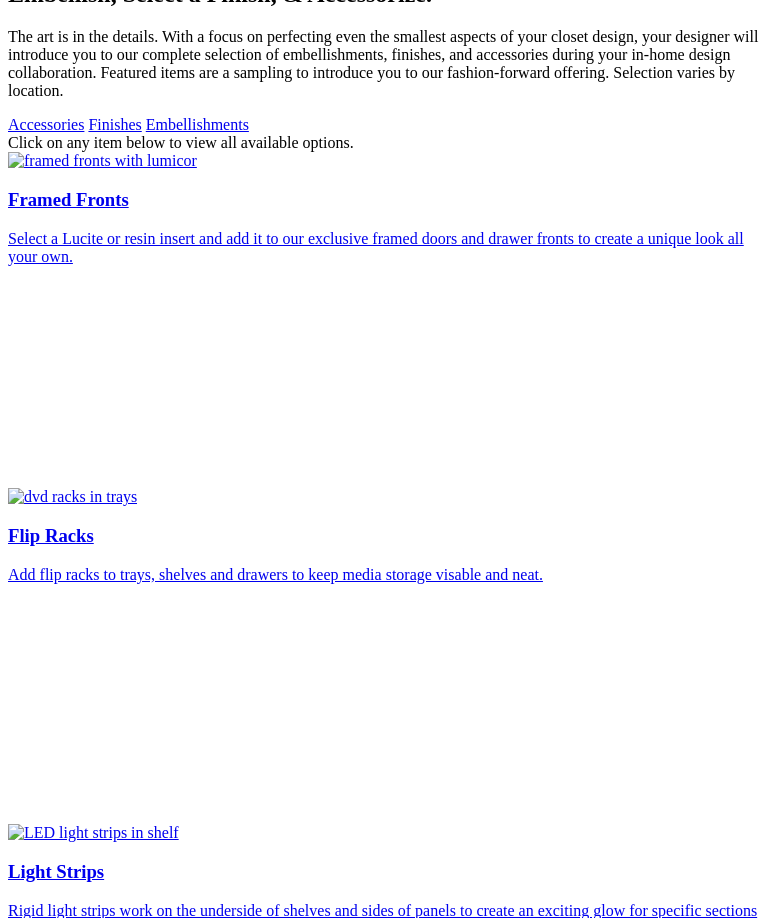 click on "Styles" at bounding box center [318, -2097] 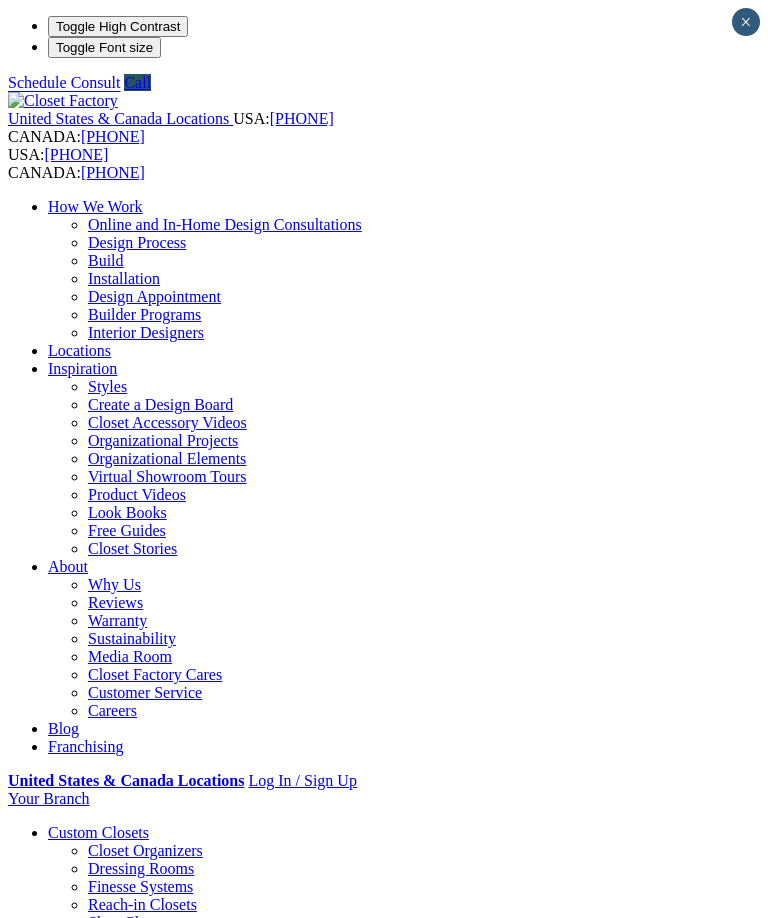 scroll, scrollTop: 0, scrollLeft: 0, axis: both 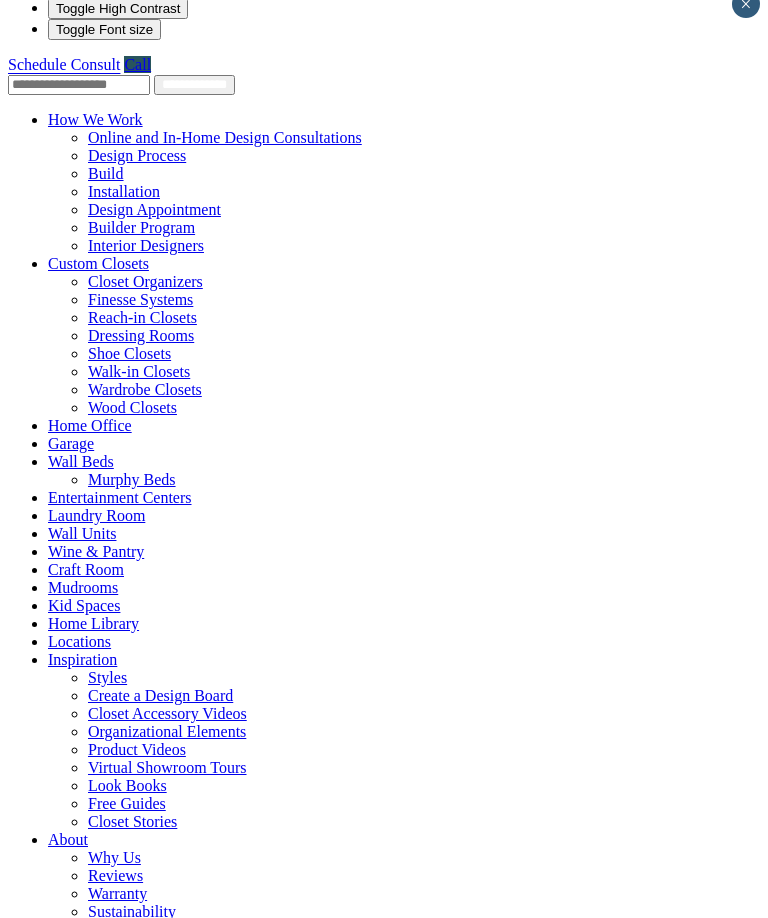 click on "About" at bounding box center [68, 839] 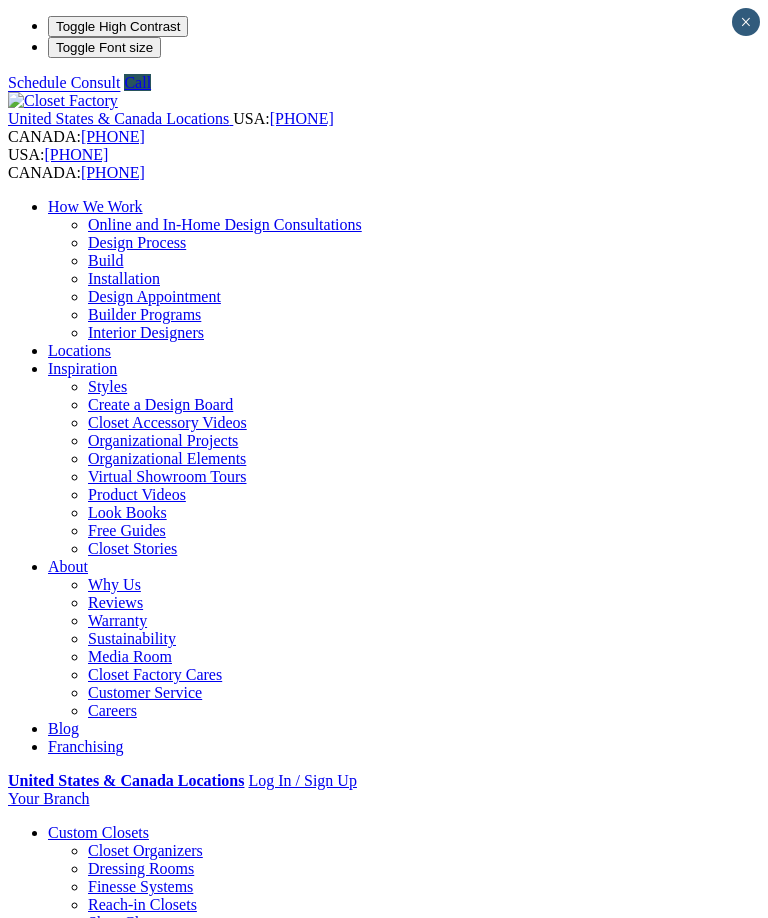scroll, scrollTop: 0, scrollLeft: 0, axis: both 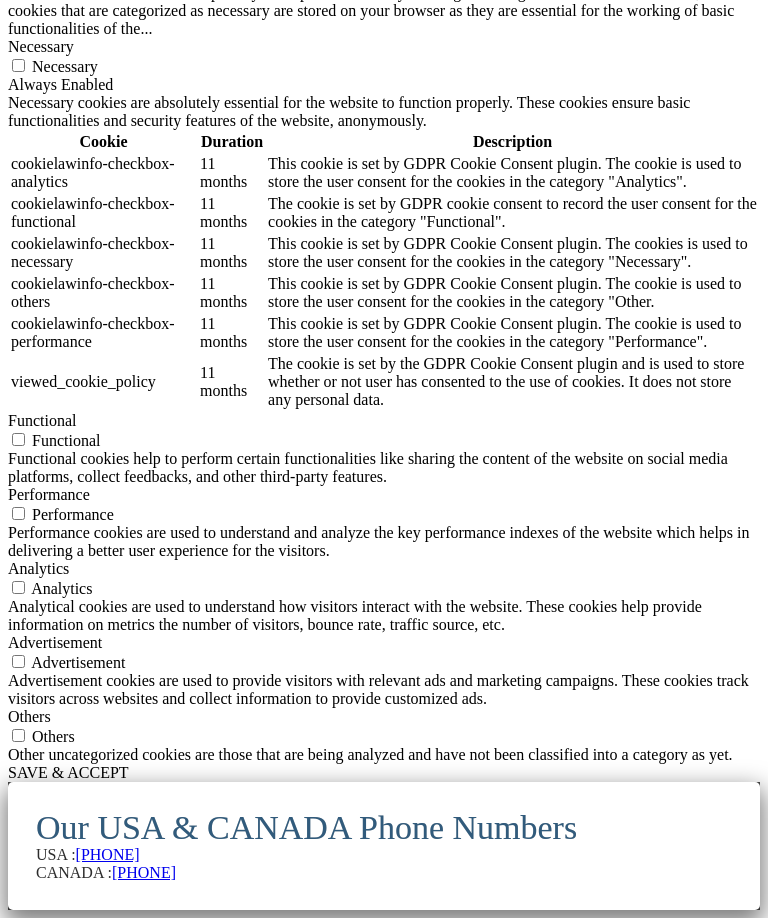 click on "Schedule a Consult" at bounding box center (70, -2901) 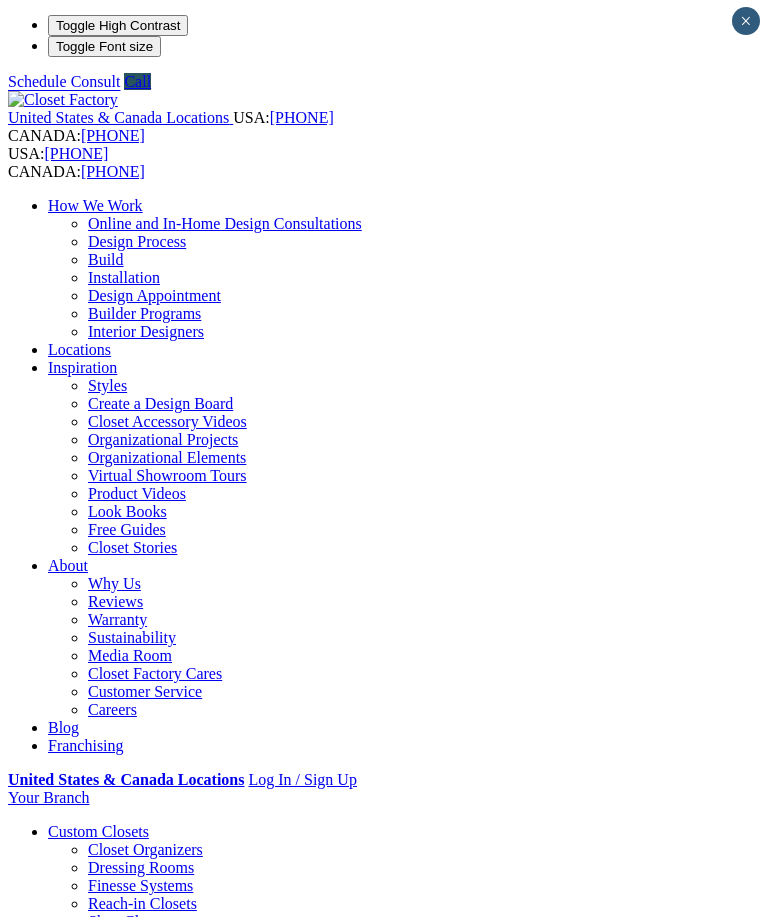 click on "First Name" at bounding box center (95, 6407) 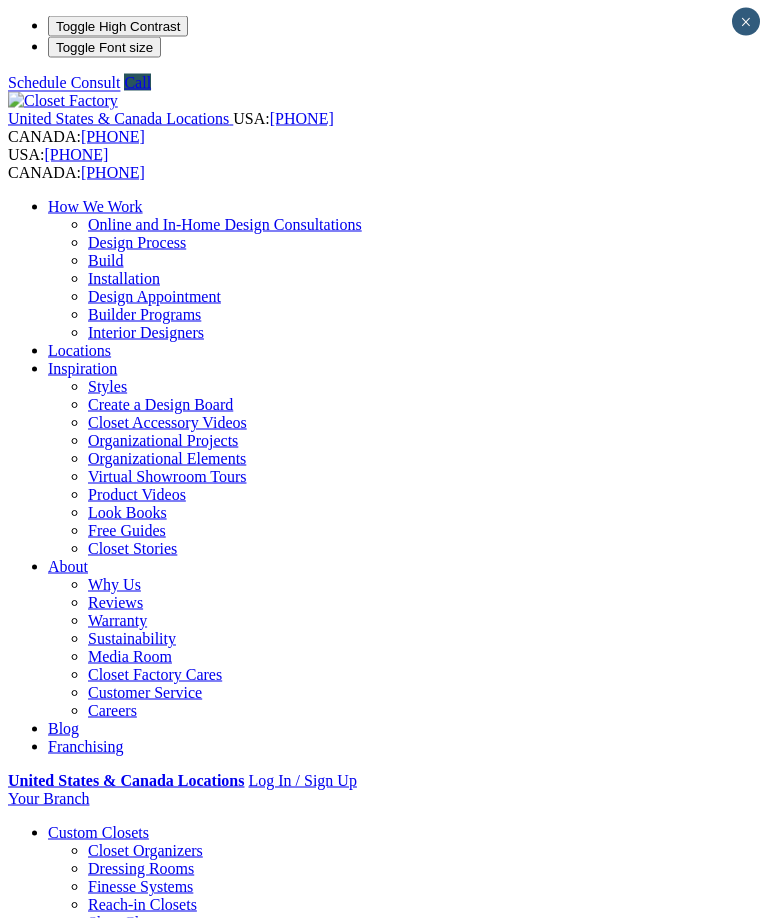 type on "*****" 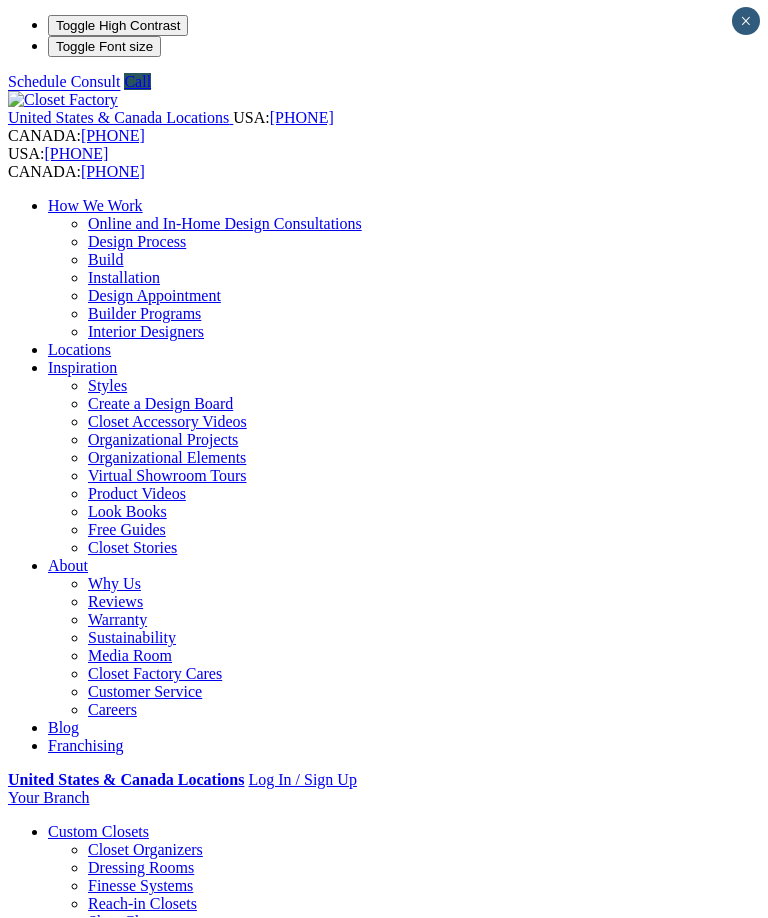 click on "City (Required)" at bounding box center (79, 6495) 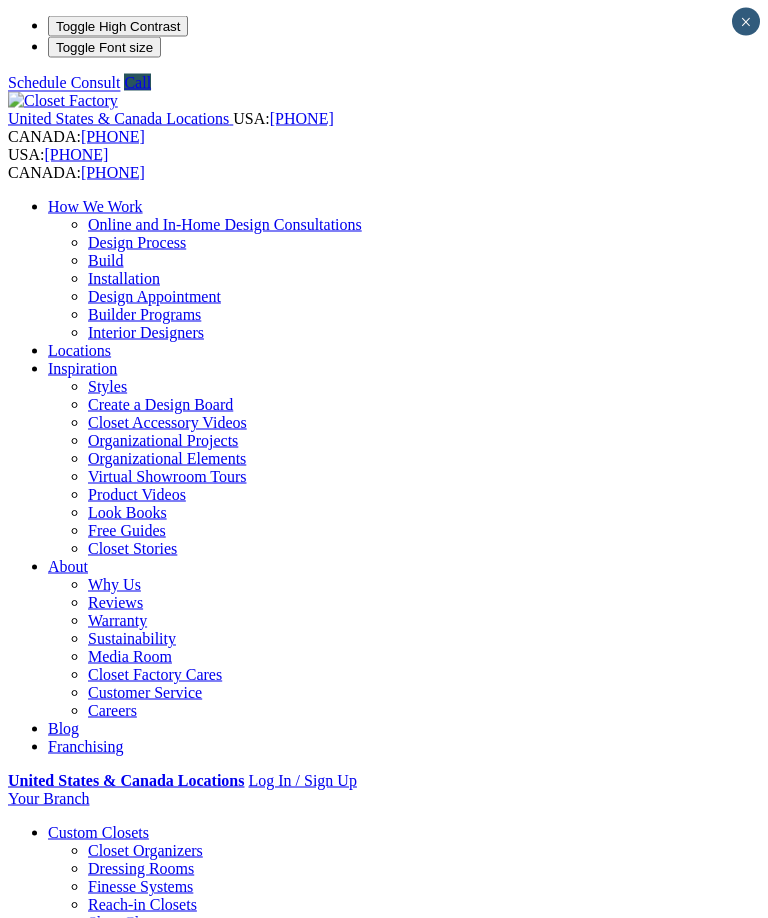 select 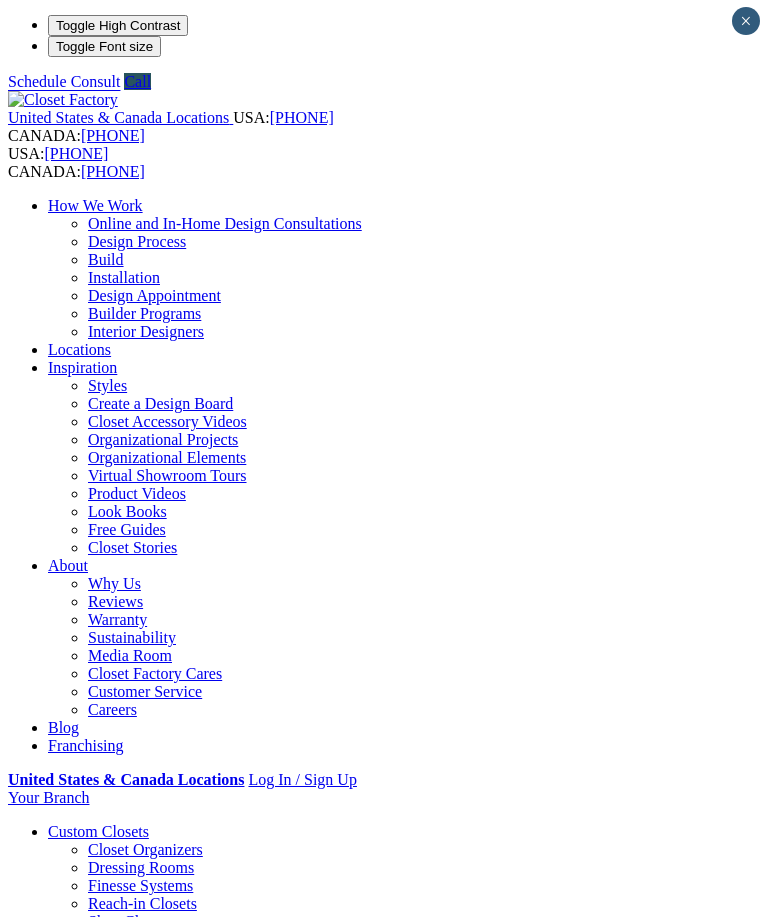 click on "Phone Number (Required)" at bounding box center (79, 6534) 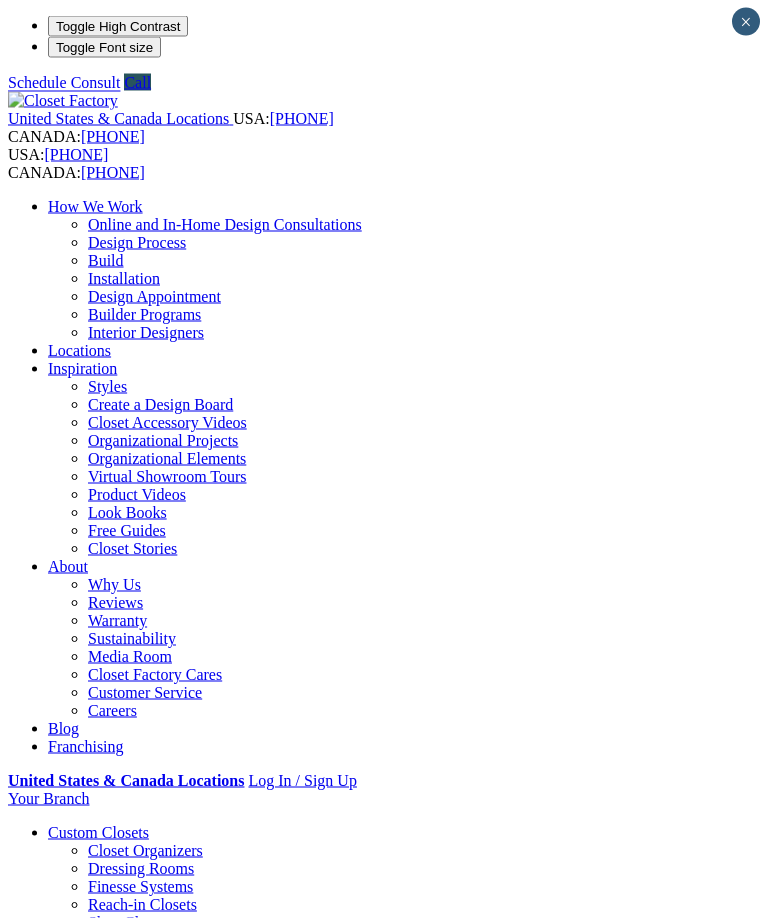 type on "**********" 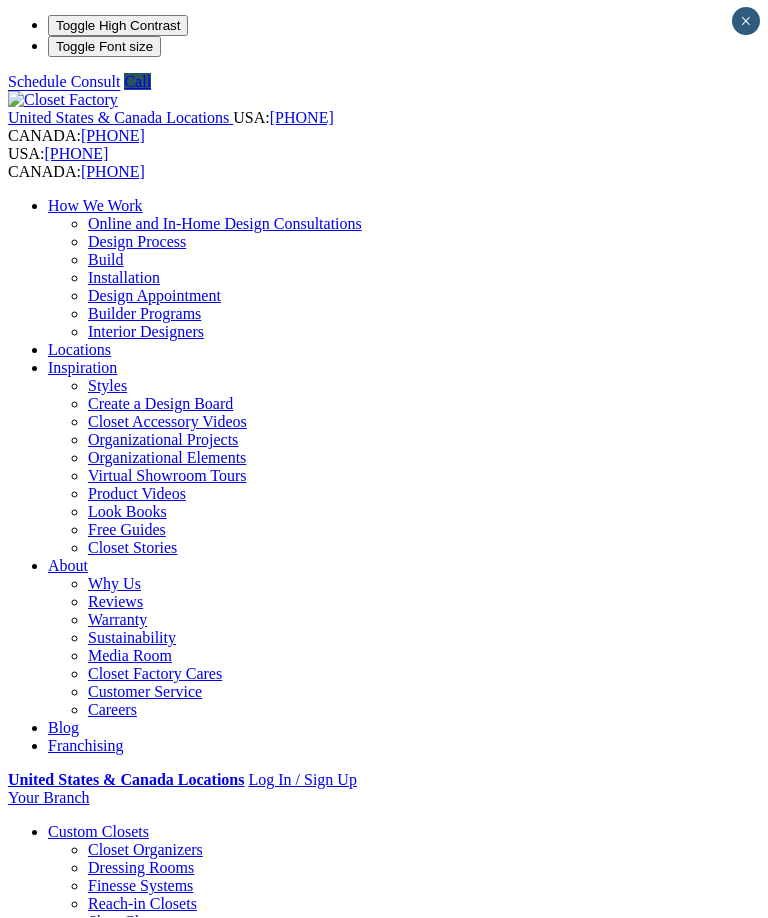 click on "Email Address (Required)" at bounding box center (79, 6631) 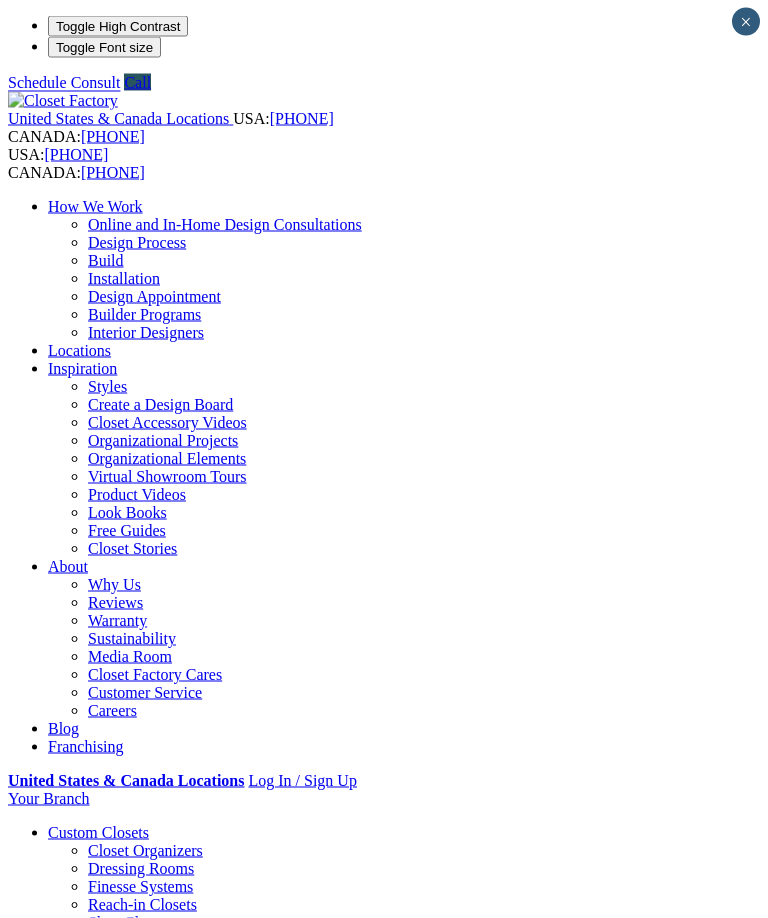 type on "**********" 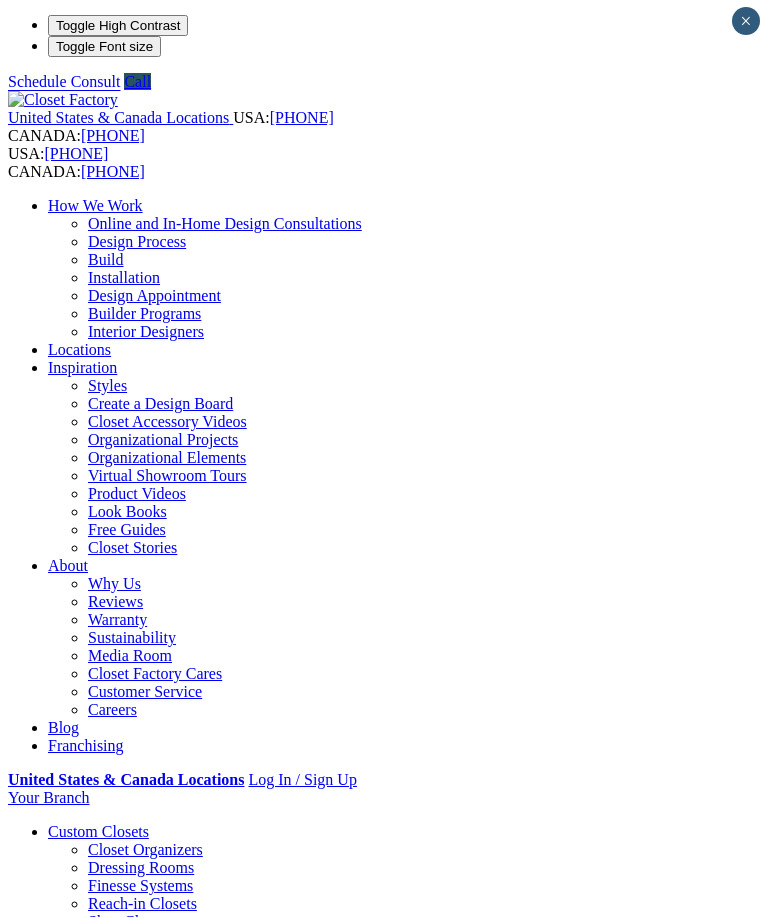 click on "**********" at bounding box center (46, 6727) 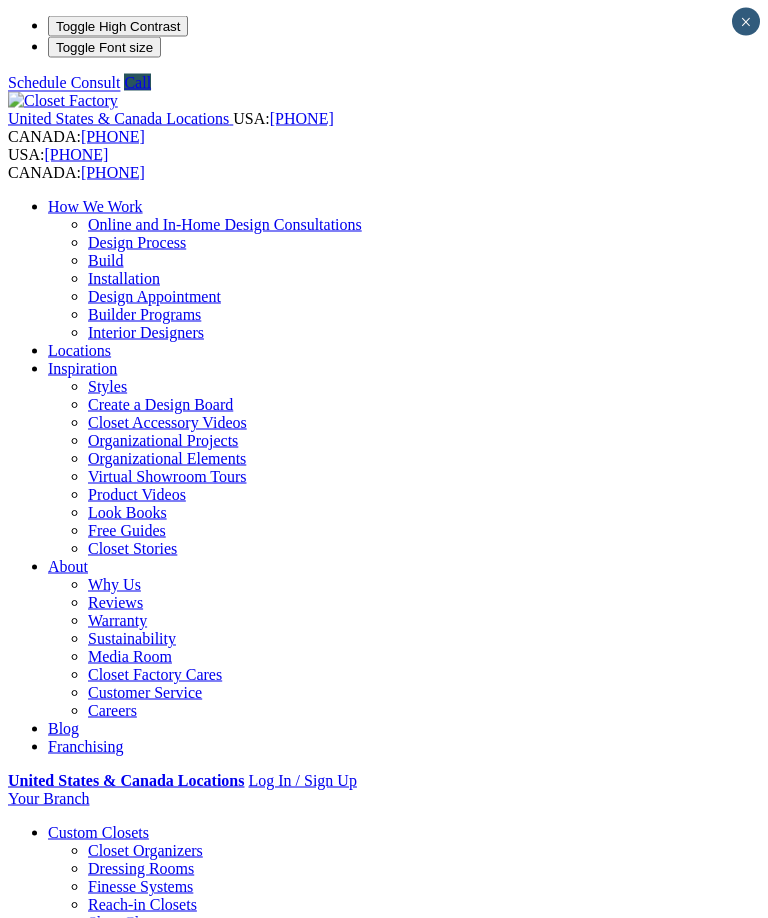 type on "*****" 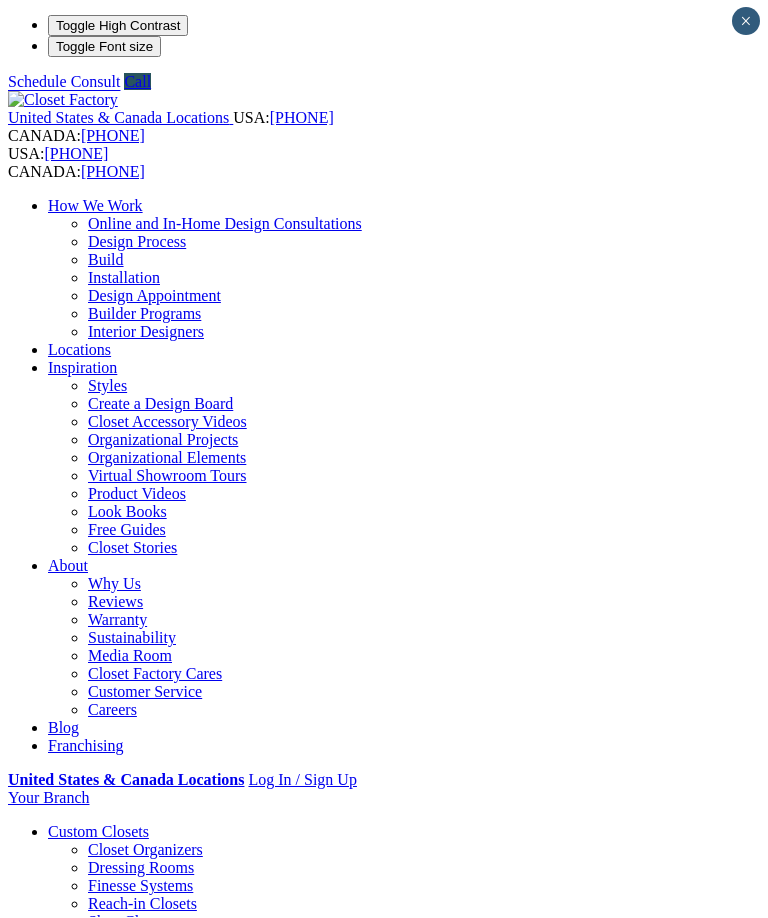 click on "**********" at bounding box center [46, 6902] 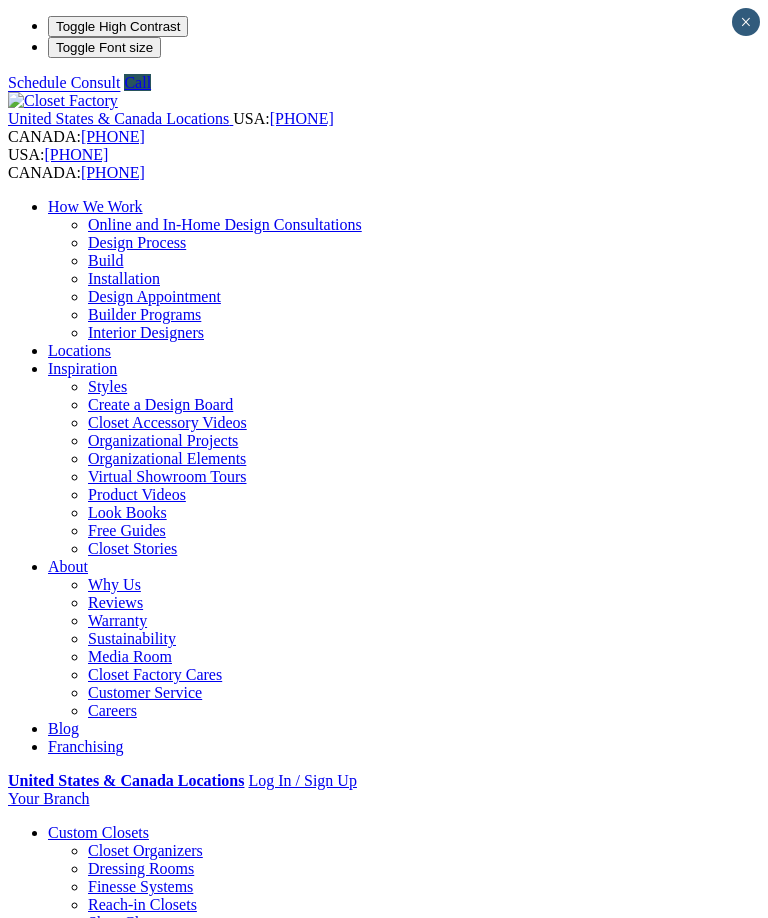 scroll, scrollTop: 0, scrollLeft: 0, axis: both 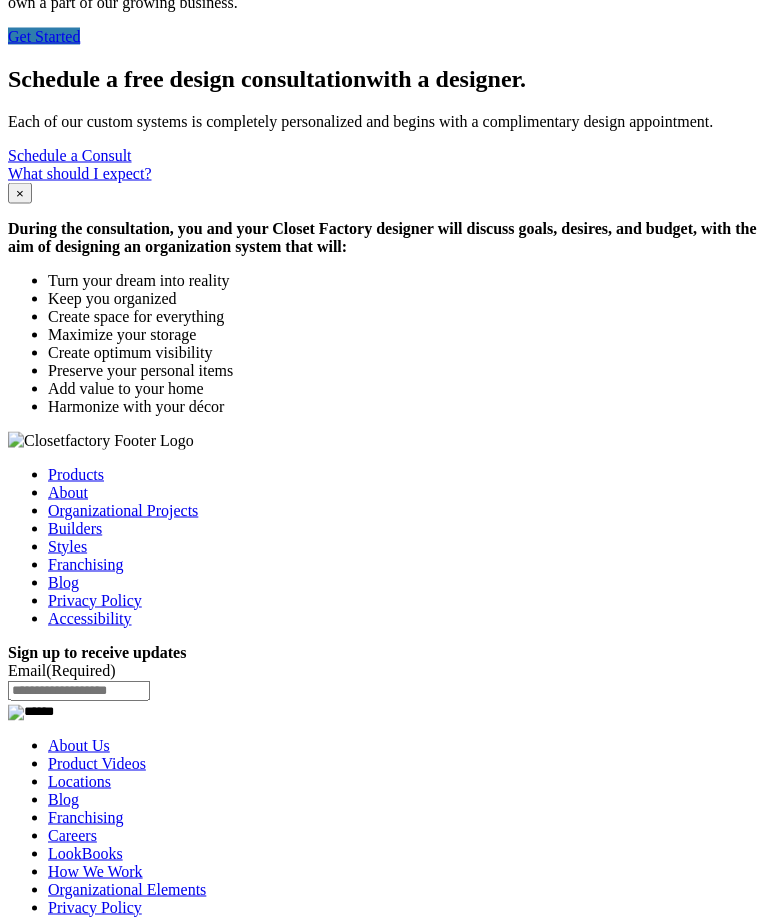 click at bounding box center (0, 0) 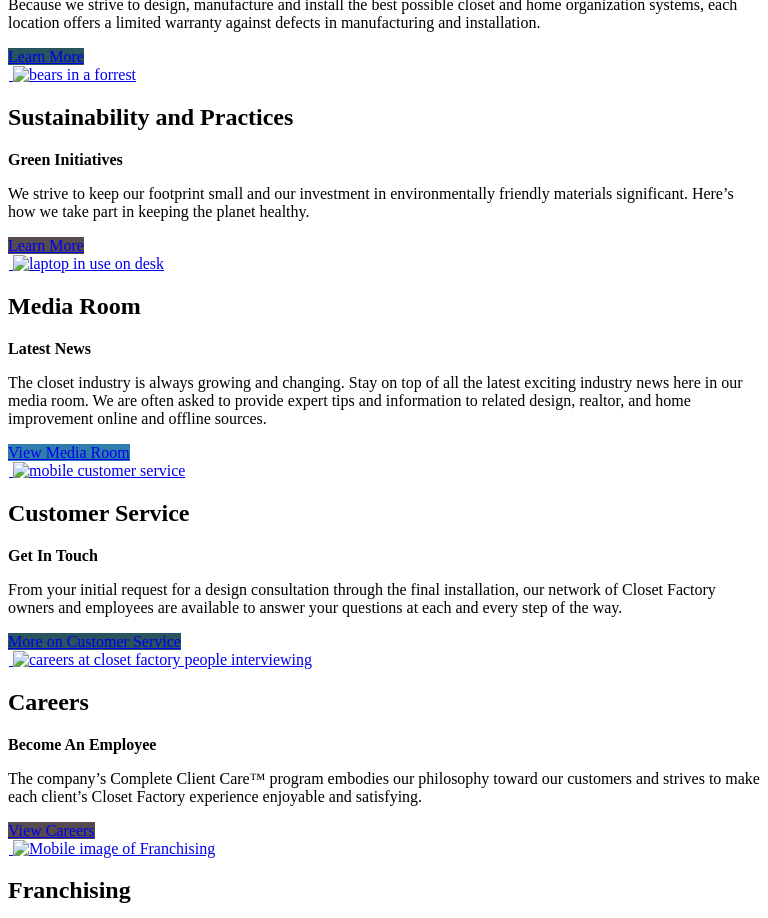 scroll, scrollTop: 3447, scrollLeft: 0, axis: vertical 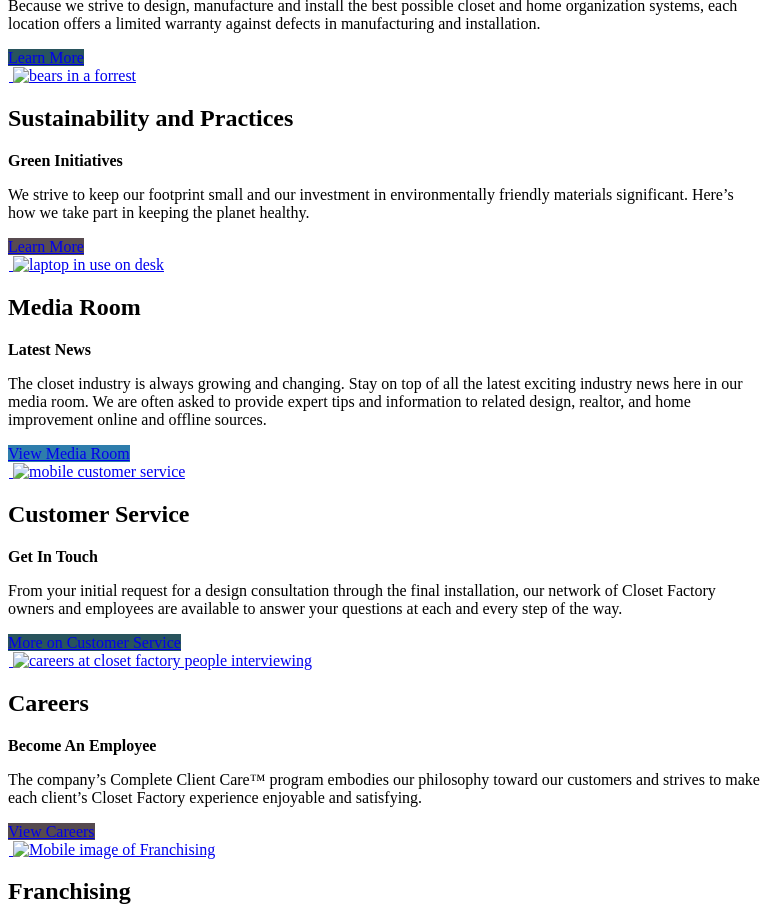 click on "Home Library" at bounding box center (93, -2806) 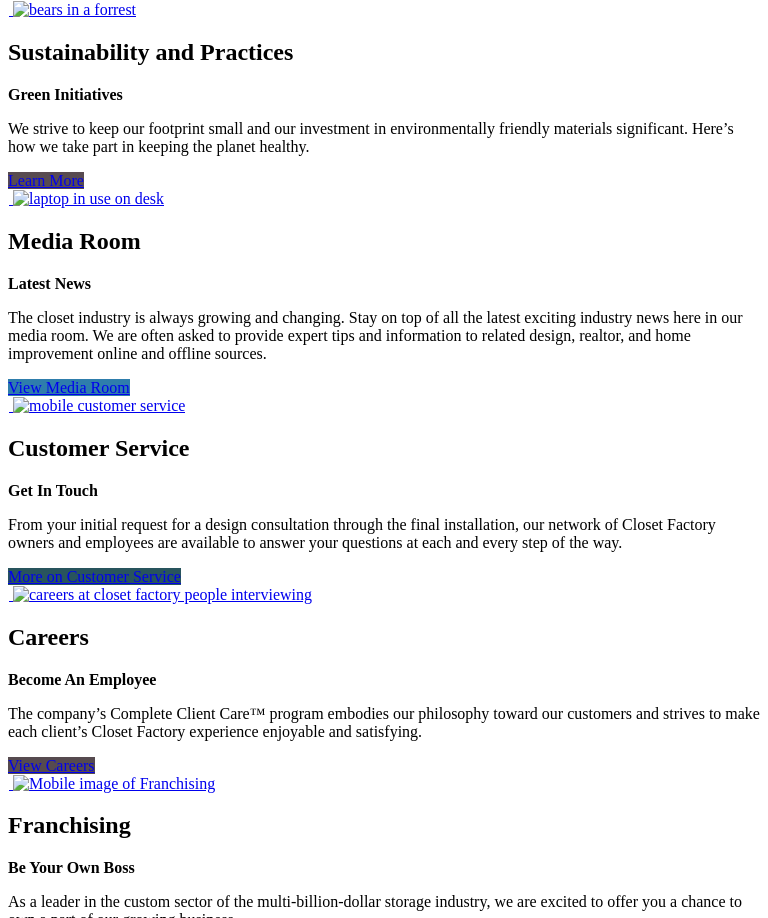 scroll, scrollTop: 3513, scrollLeft: 0, axis: vertical 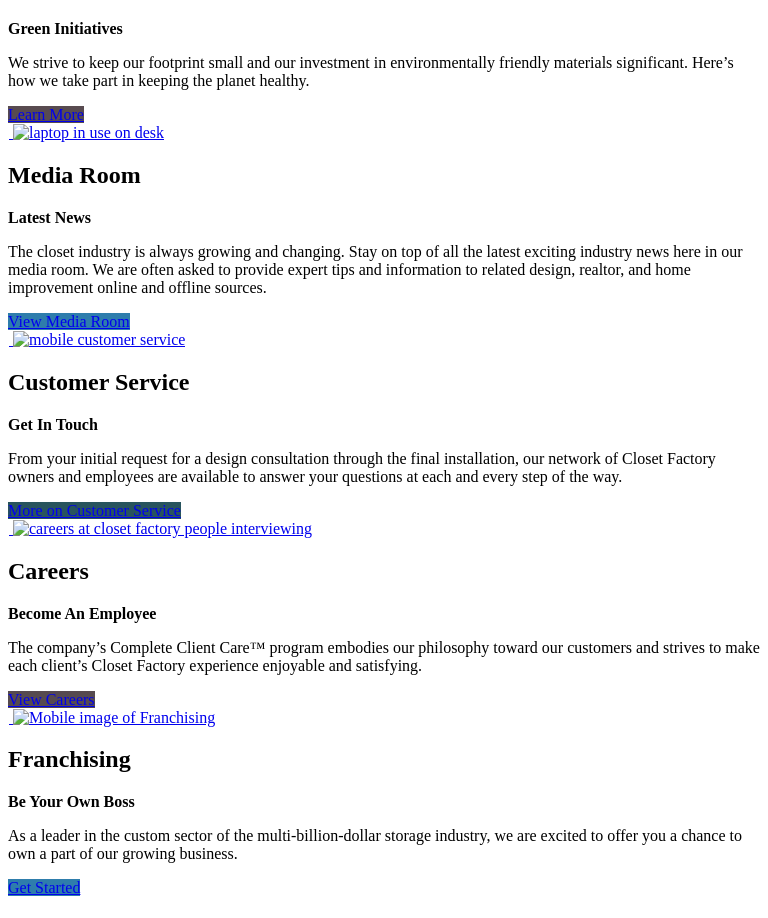 click on "**********" at bounding box center (194, -3410) 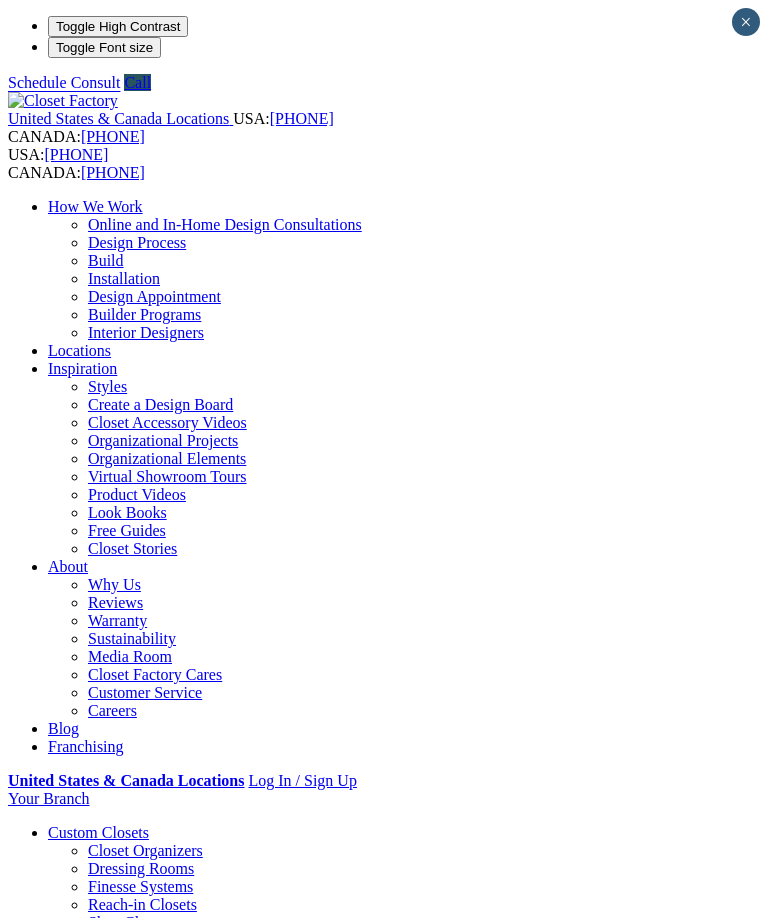 scroll, scrollTop: 0, scrollLeft: 0, axis: both 